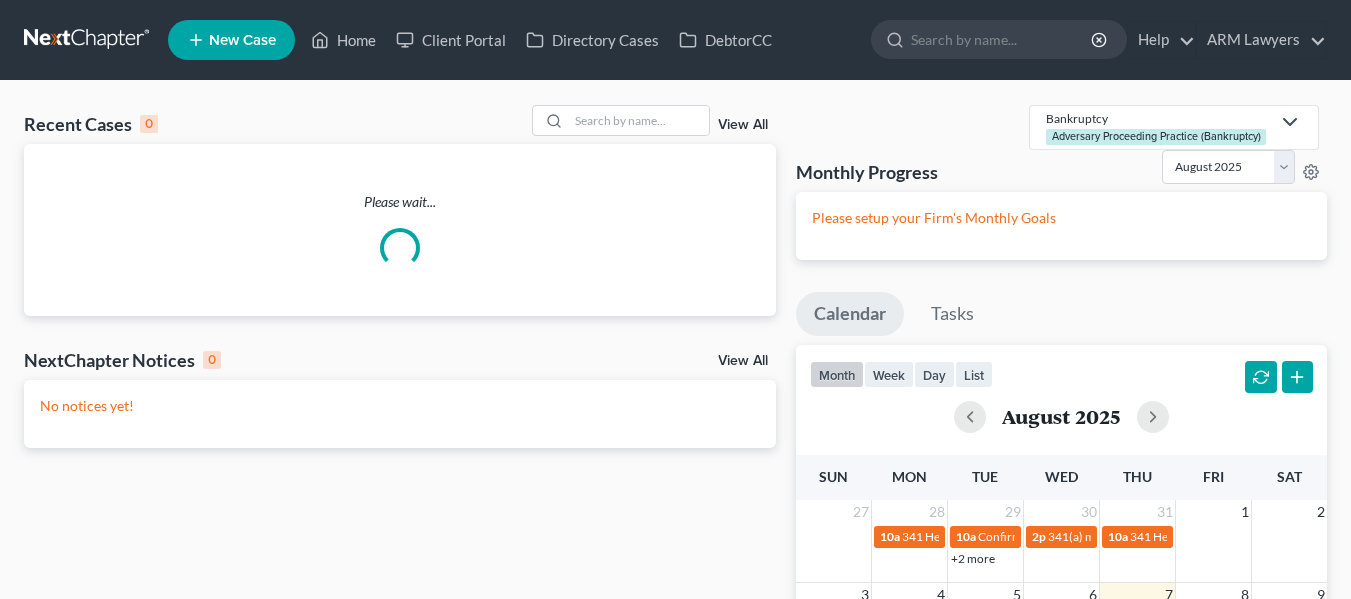 scroll, scrollTop: 0, scrollLeft: 0, axis: both 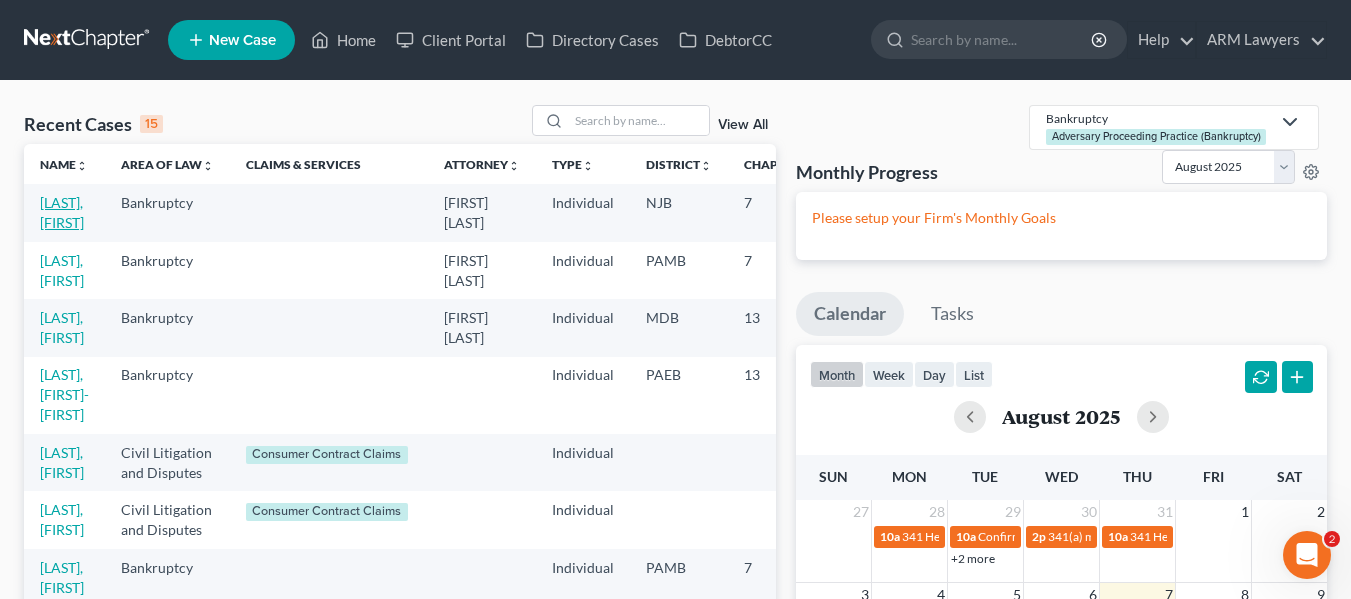 click on "[LAST], [FIRST]" at bounding box center (62, 212) 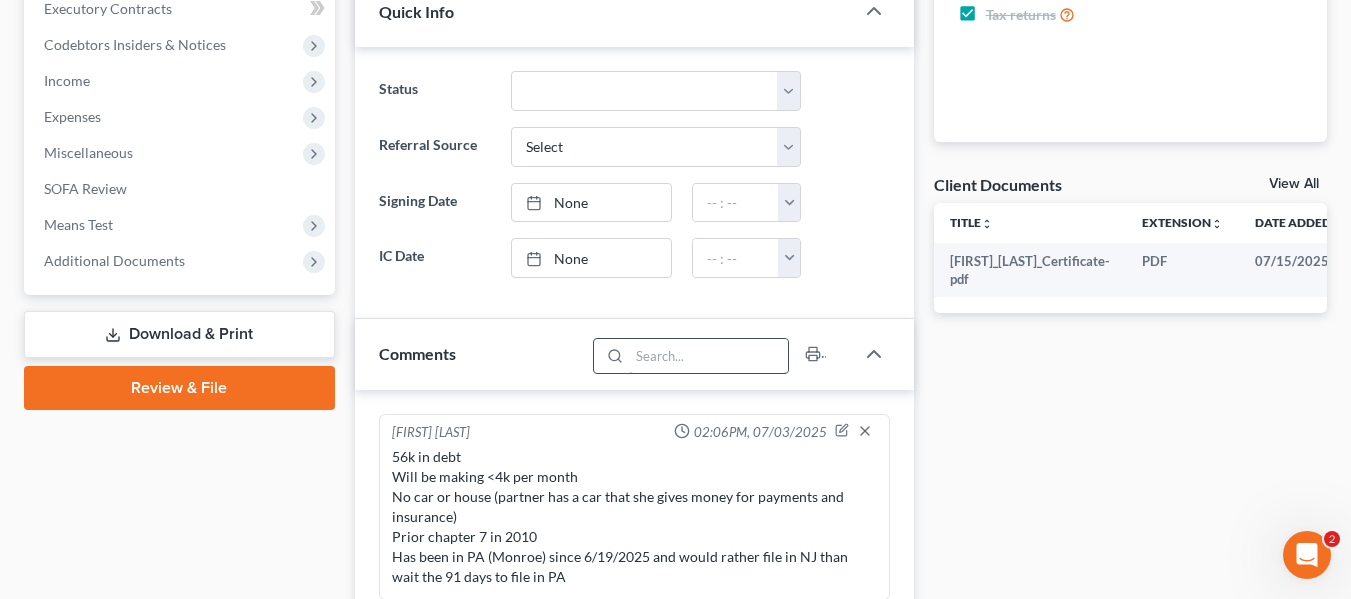 scroll, scrollTop: 600, scrollLeft: 0, axis: vertical 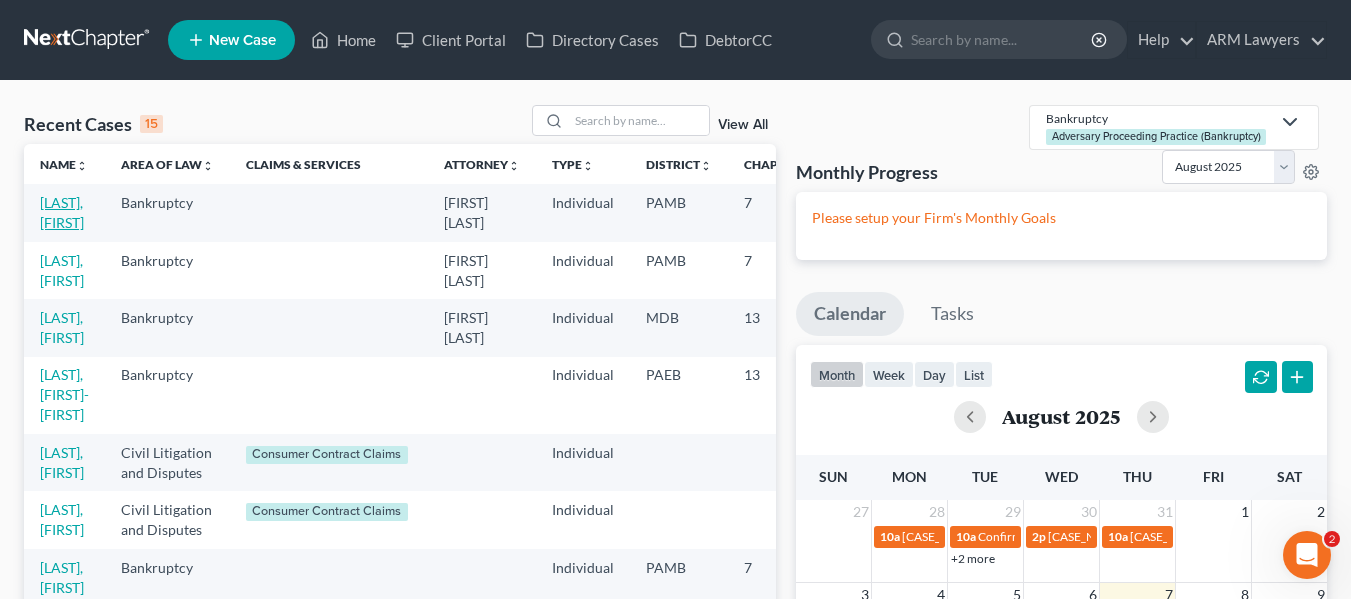 click on "[LAST], [FIRST]" at bounding box center (62, 212) 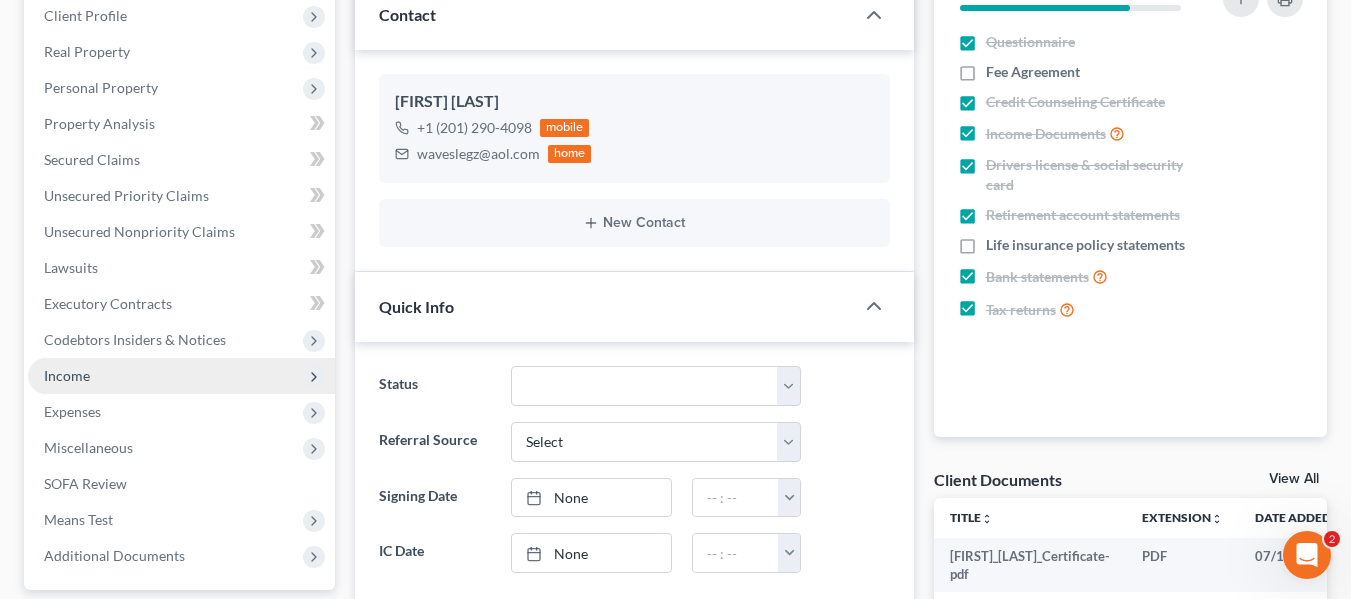 scroll, scrollTop: 300, scrollLeft: 0, axis: vertical 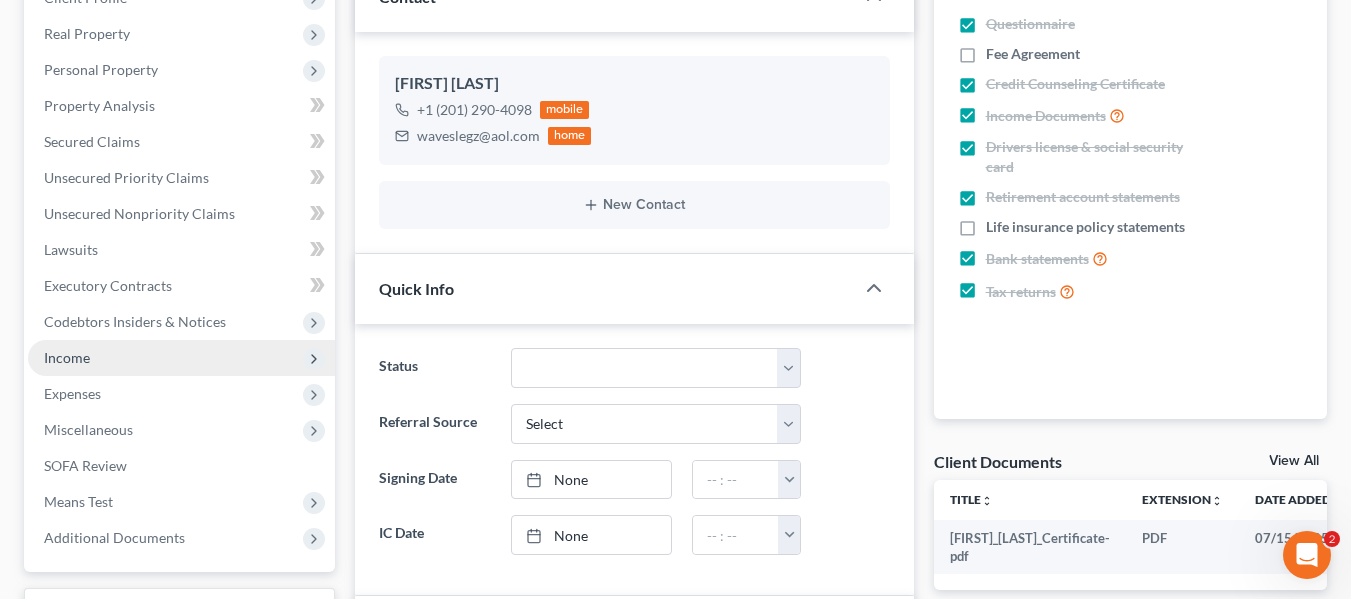 click on "Income" at bounding box center [181, 358] 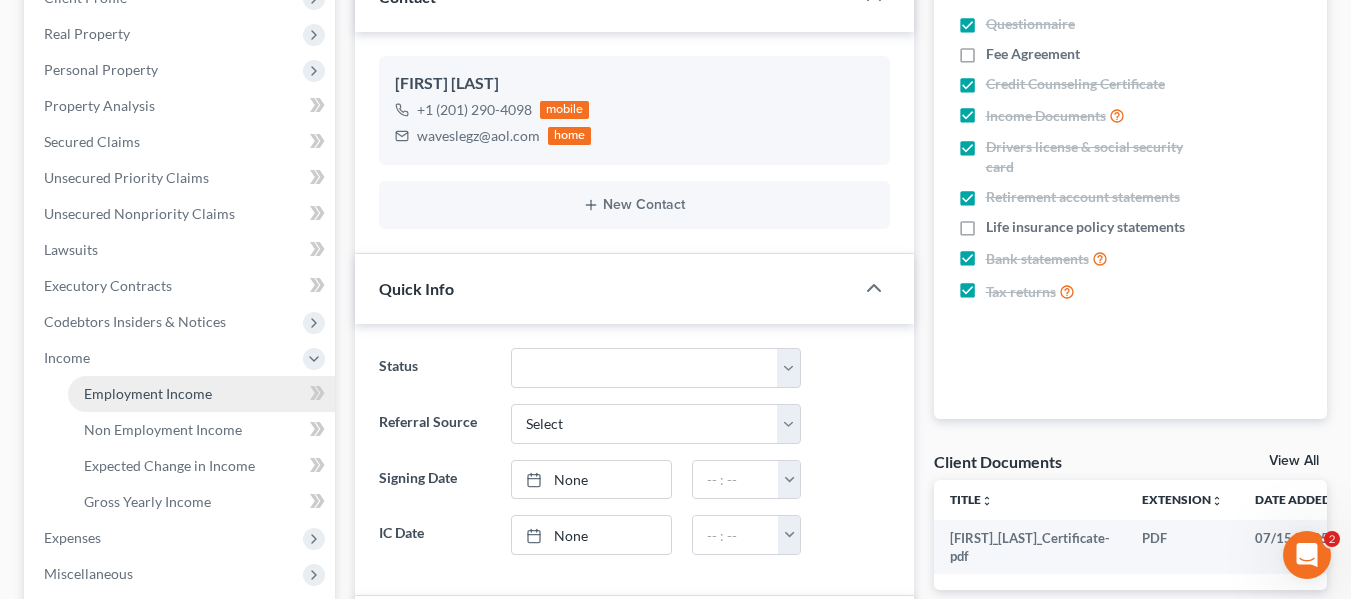 click on "Employment Income" at bounding box center [148, 393] 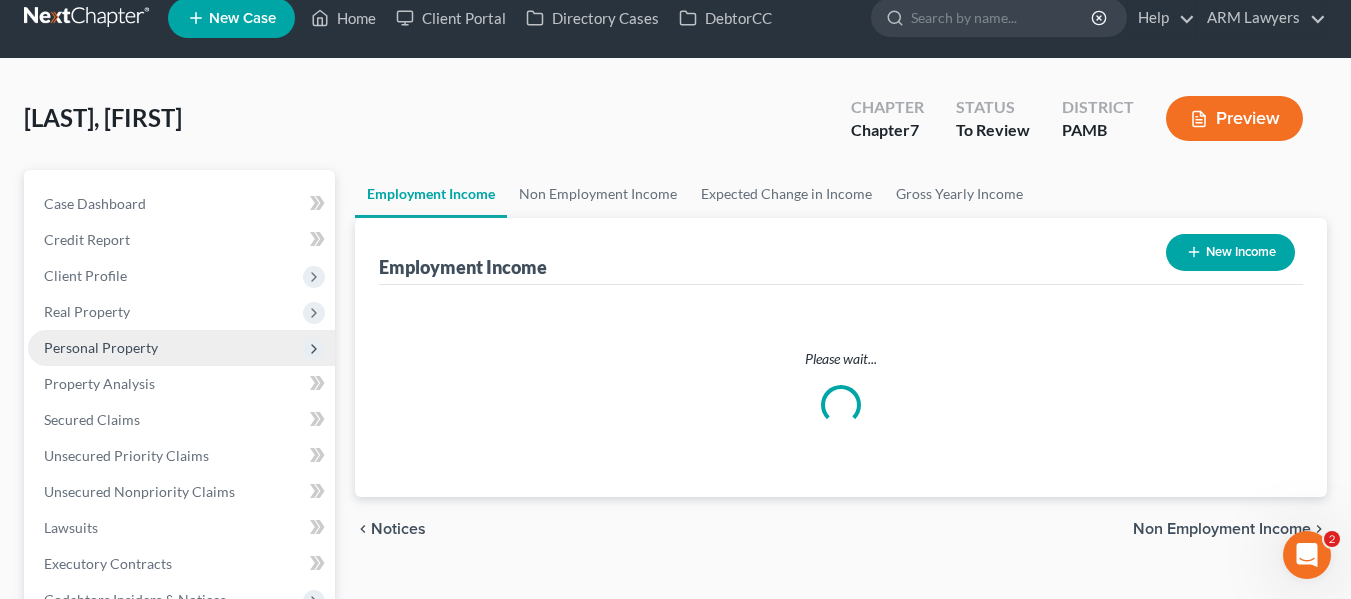 scroll, scrollTop: 0, scrollLeft: 0, axis: both 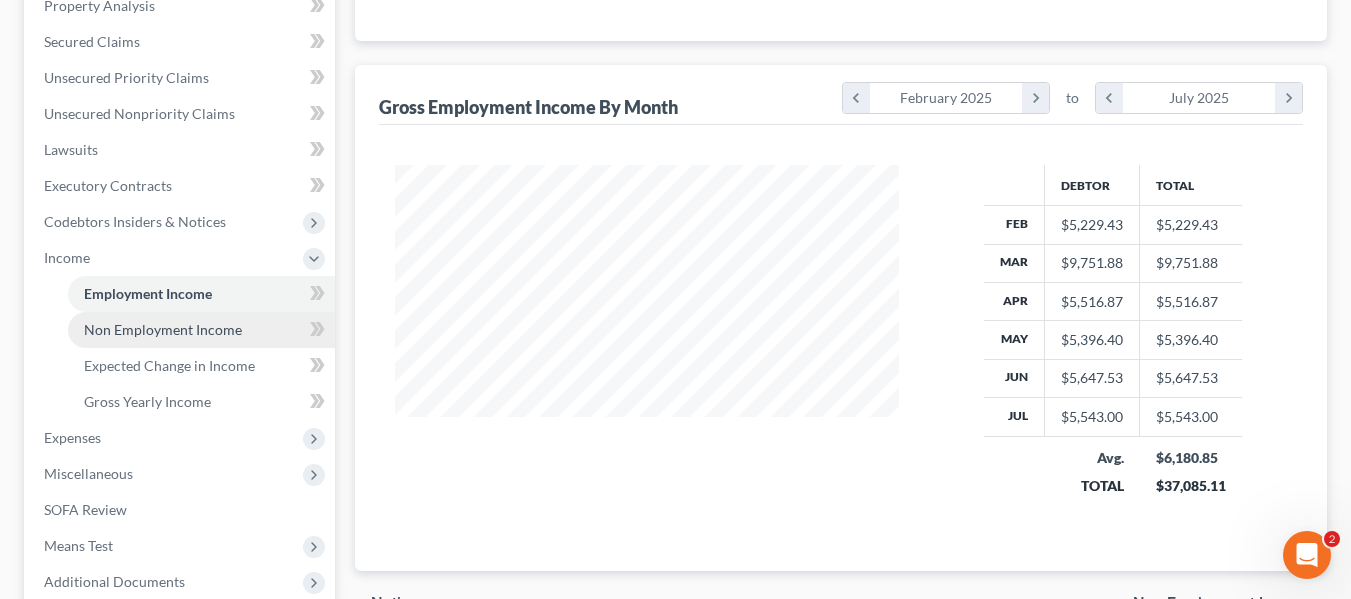 click on "Non Employment Income" at bounding box center [163, 329] 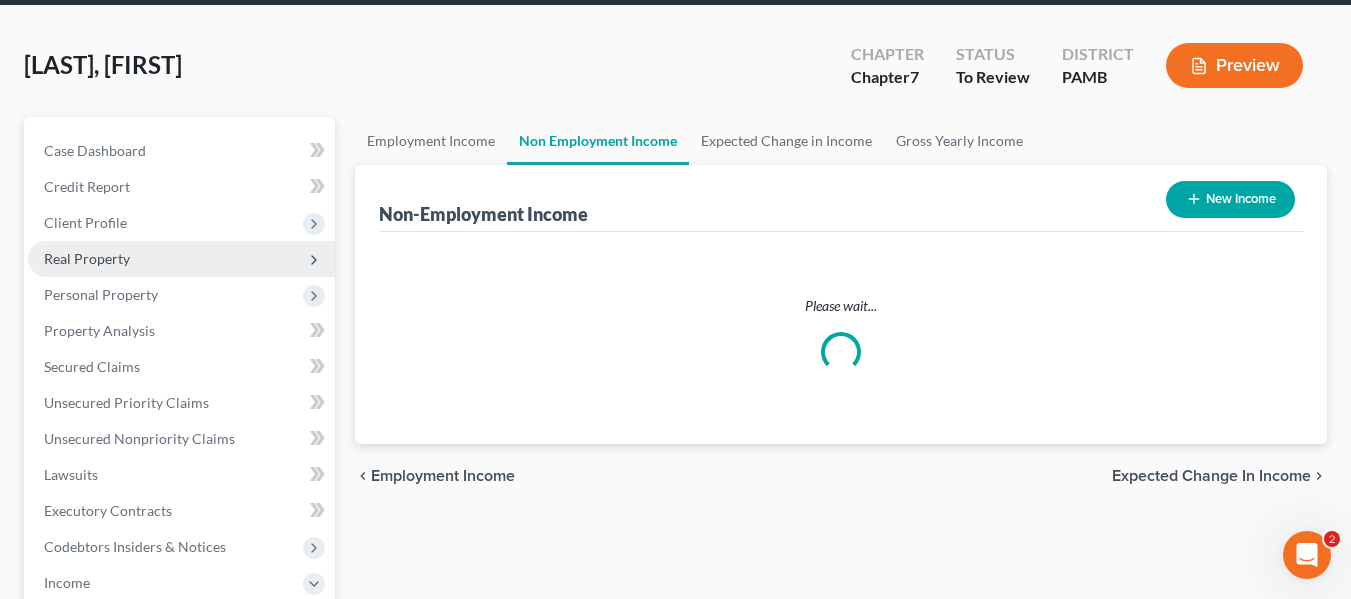 scroll, scrollTop: 0, scrollLeft: 0, axis: both 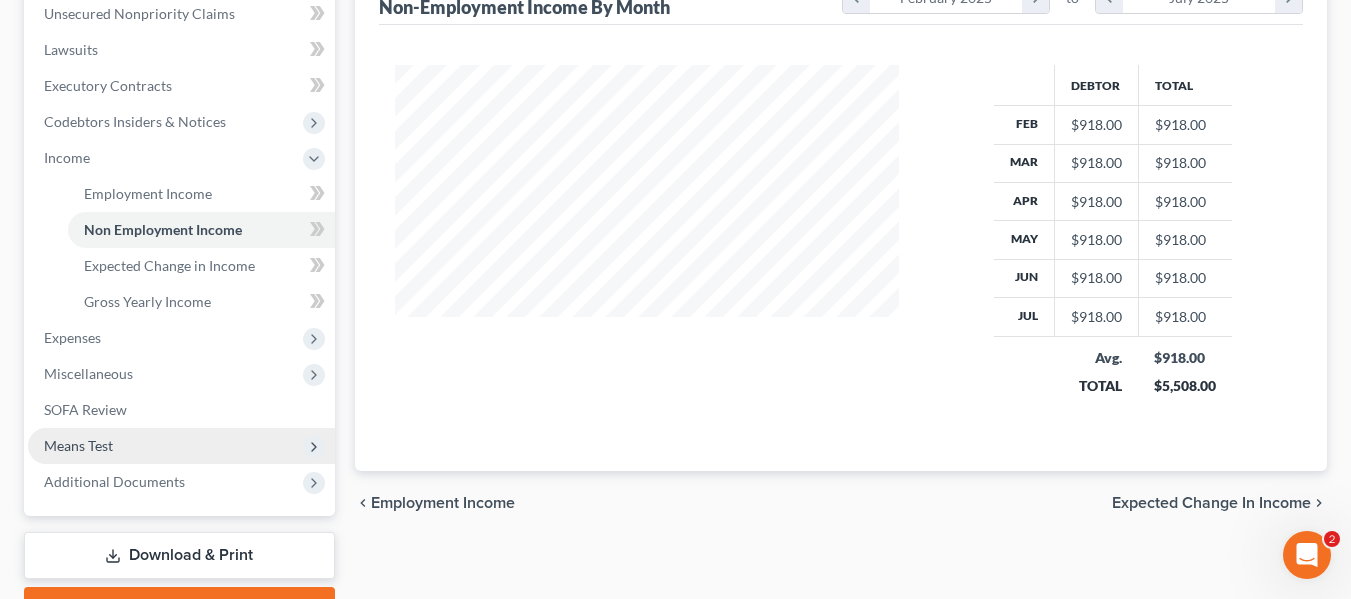 click on "Means Test" at bounding box center [181, 446] 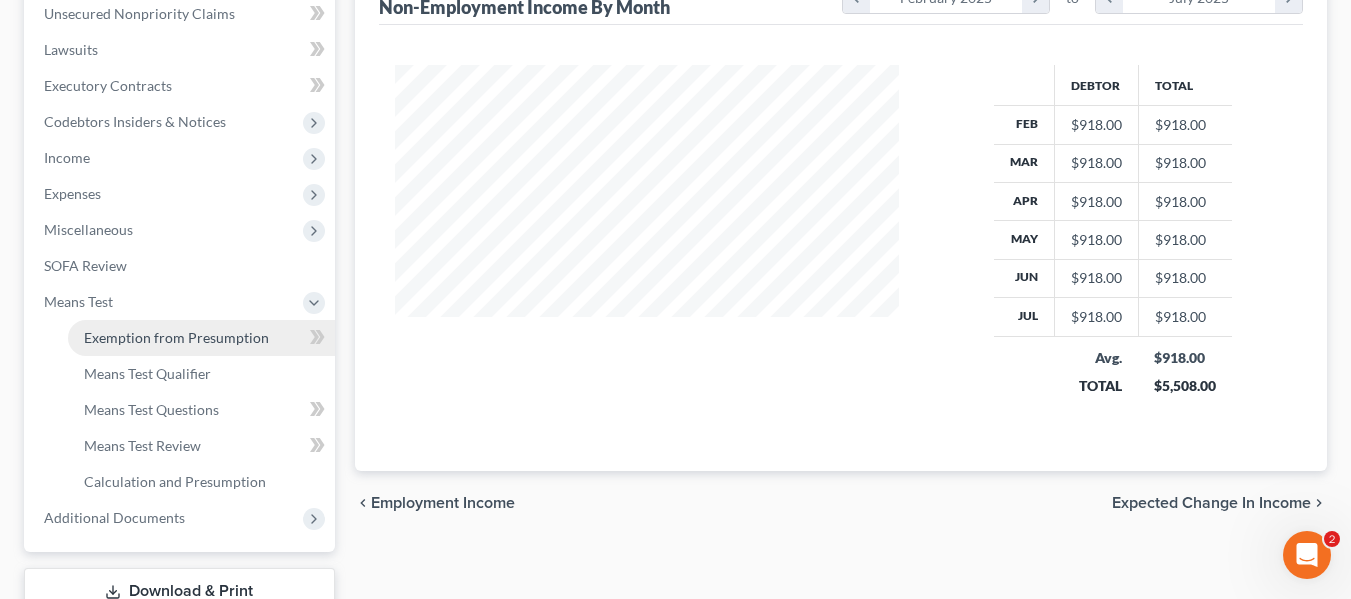 click on "Exemption from Presumption" at bounding box center (176, 337) 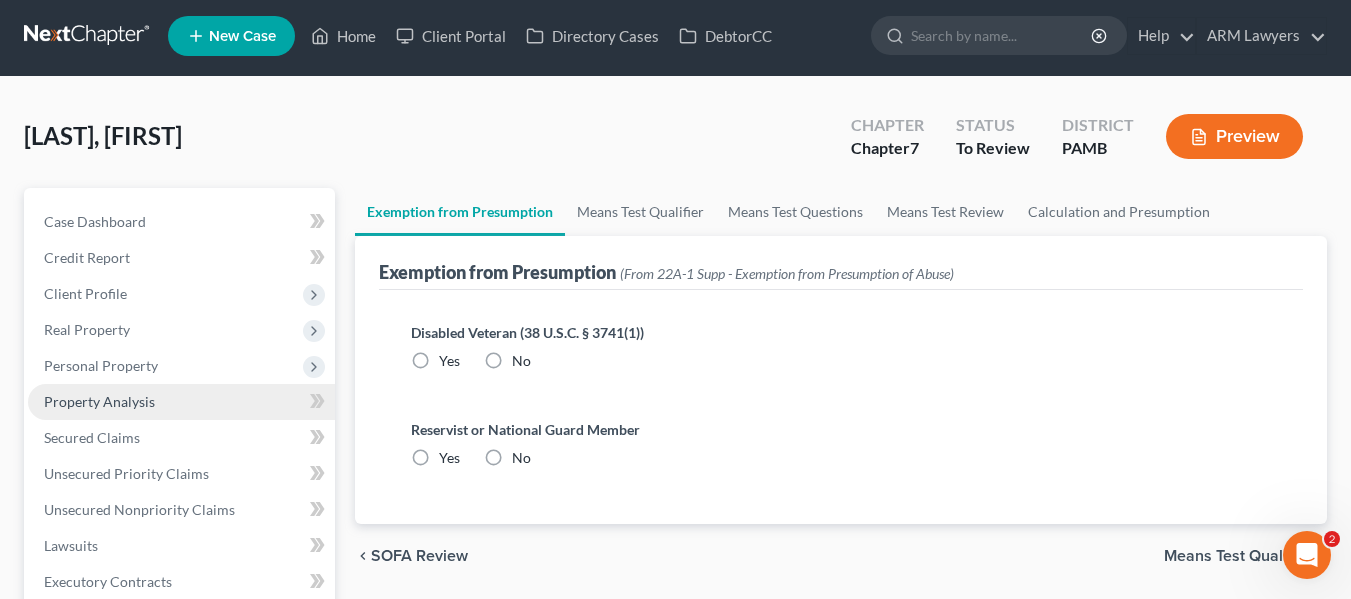 scroll, scrollTop: 0, scrollLeft: 0, axis: both 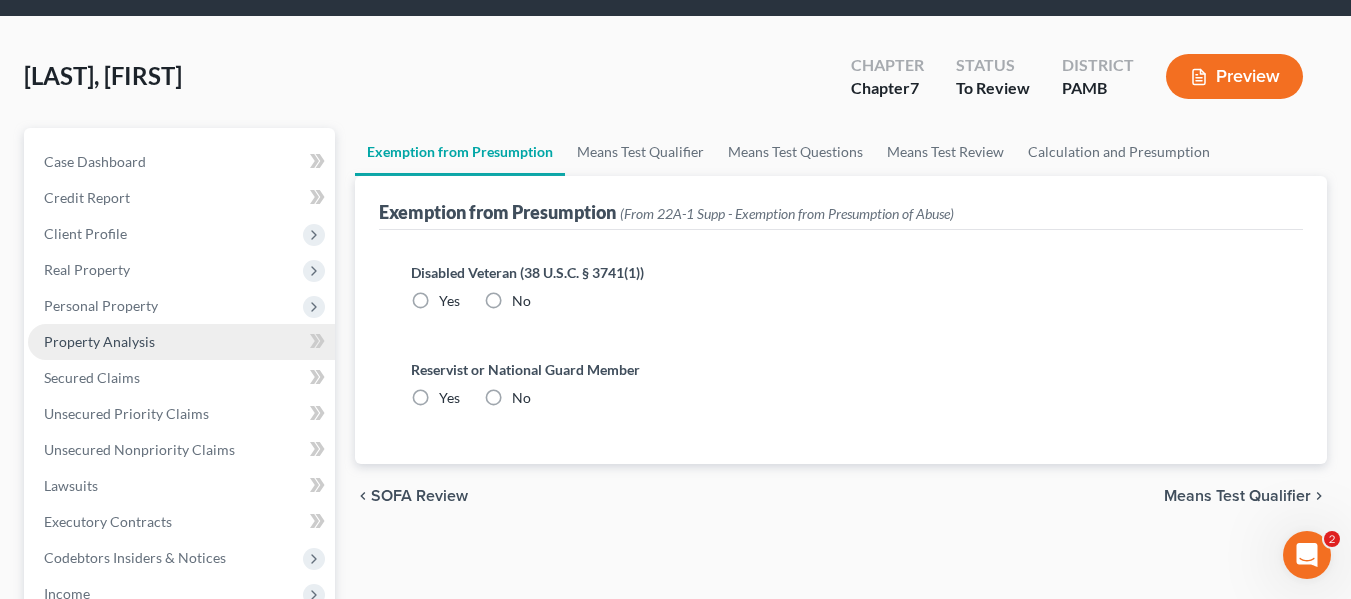 radio on "true" 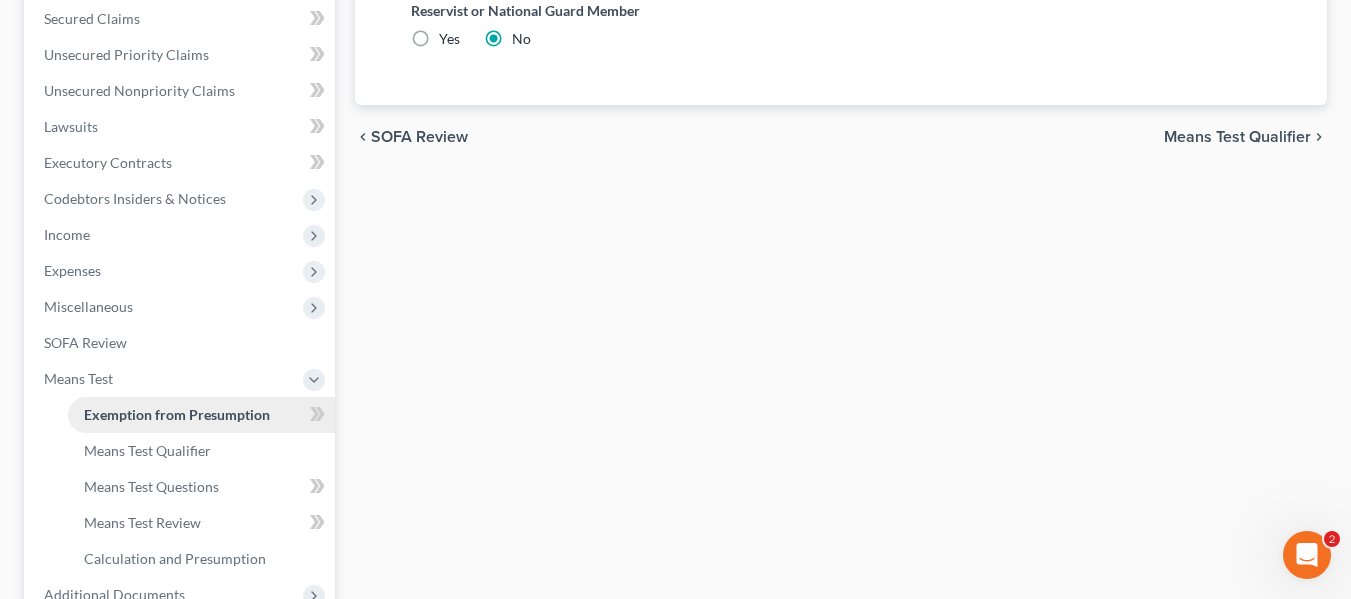 scroll, scrollTop: 500, scrollLeft: 0, axis: vertical 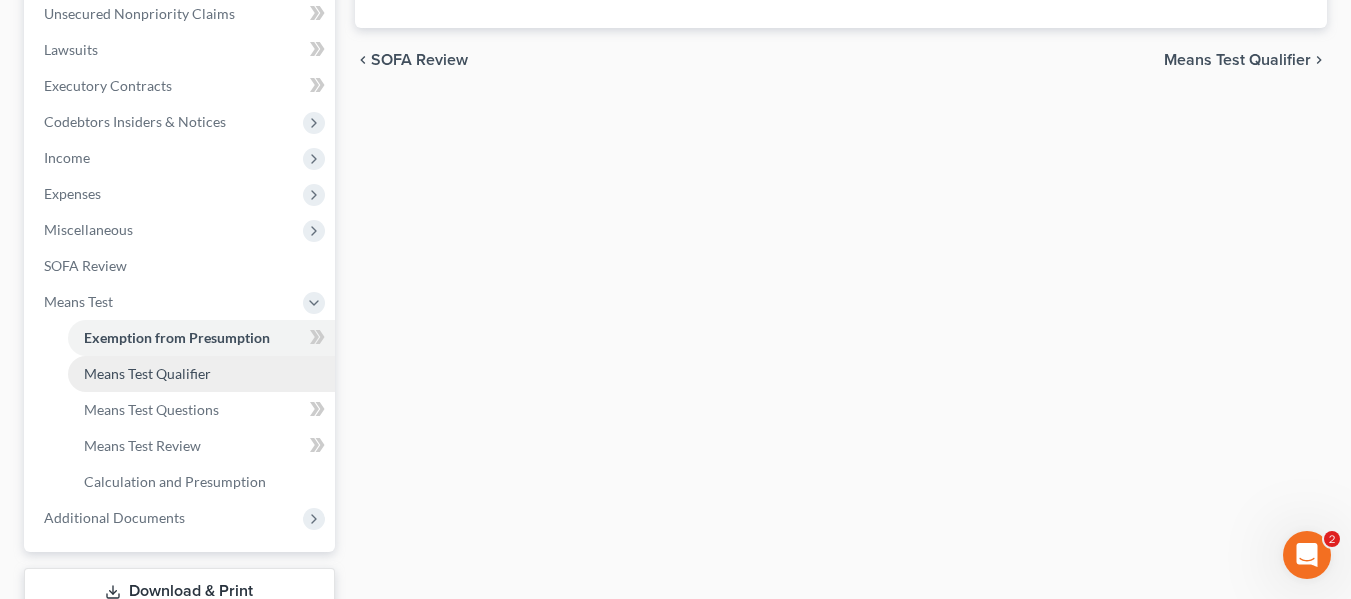 click on "Means Test Qualifier" at bounding box center (147, 373) 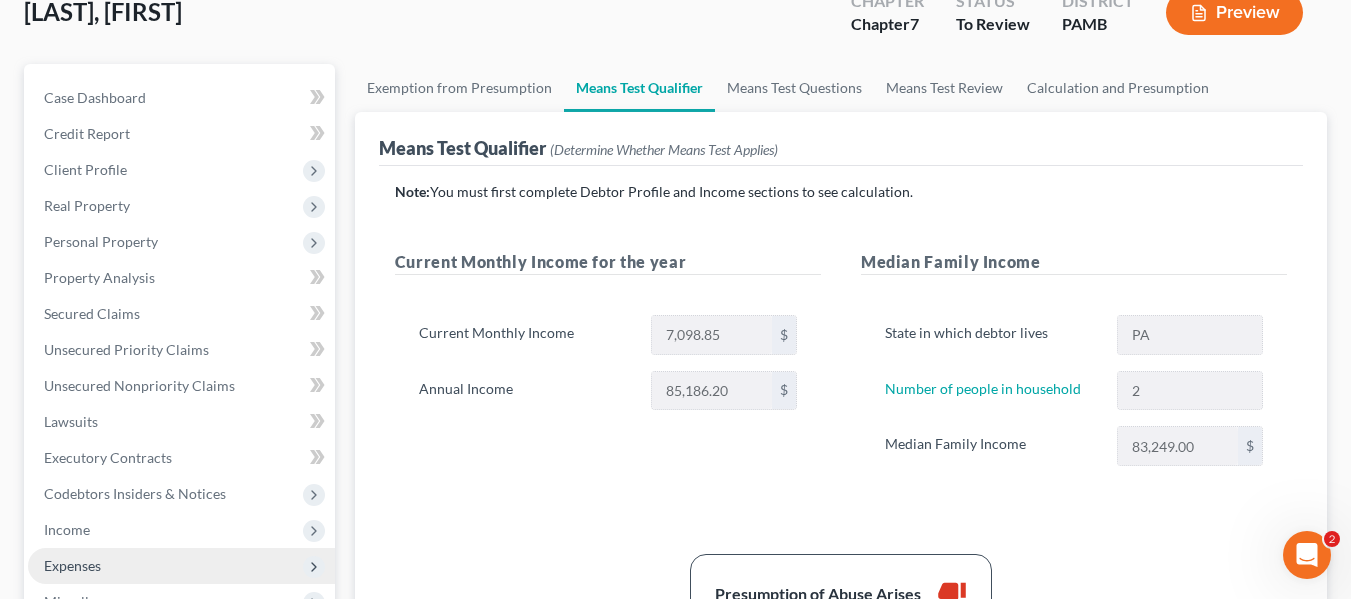 scroll, scrollTop: 100, scrollLeft: 0, axis: vertical 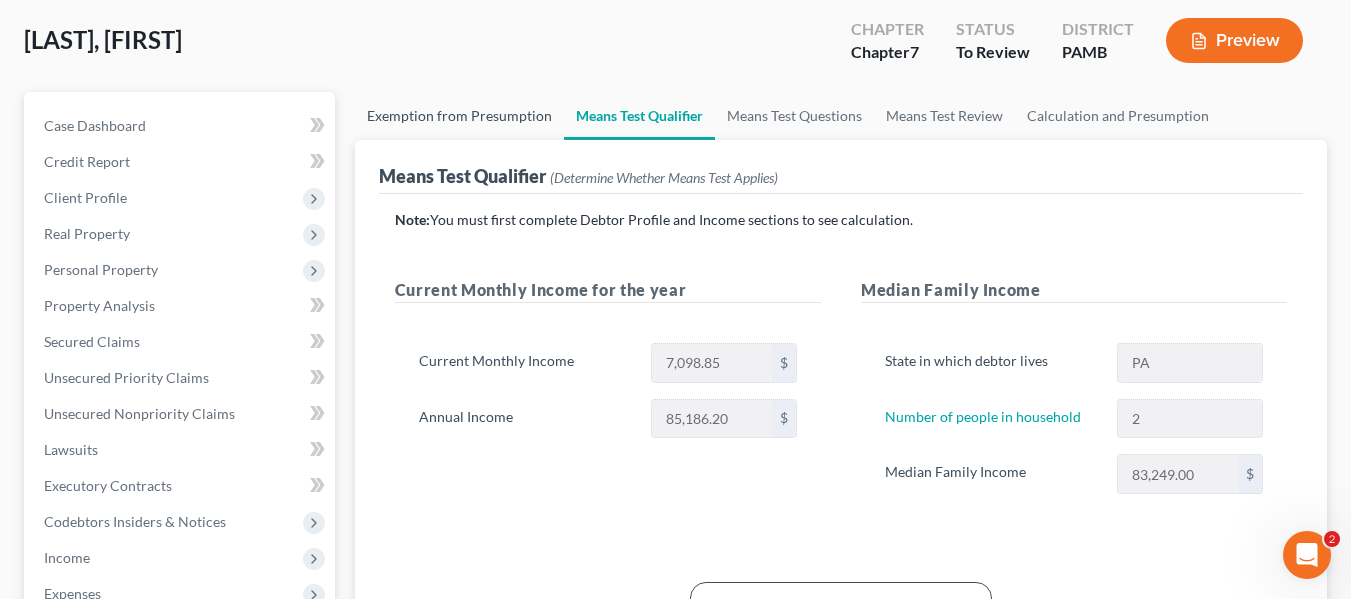 click on "Exemption from Presumption" at bounding box center [459, 116] 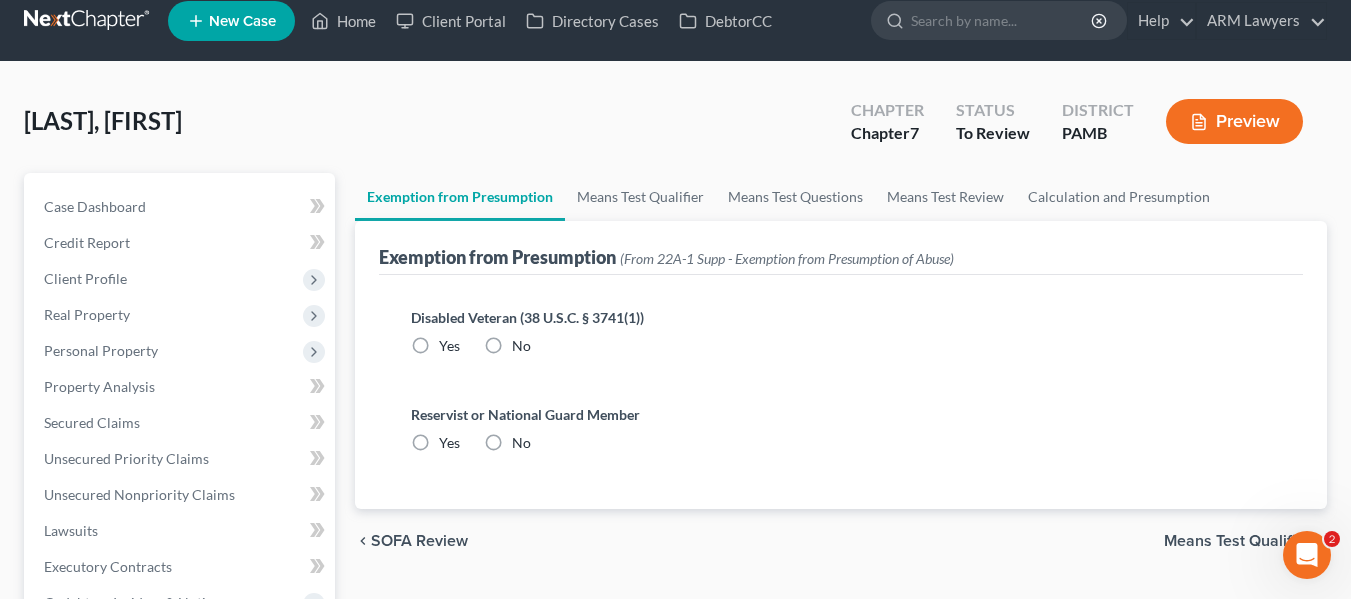 scroll, scrollTop: 0, scrollLeft: 0, axis: both 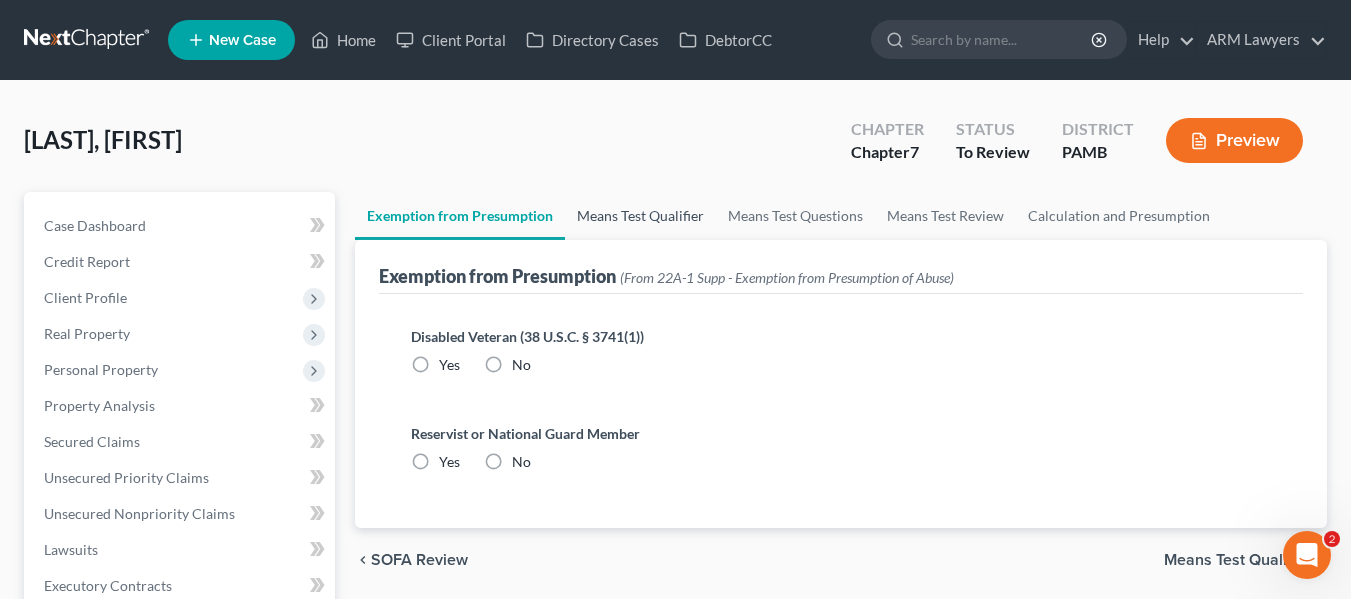 radio on "true" 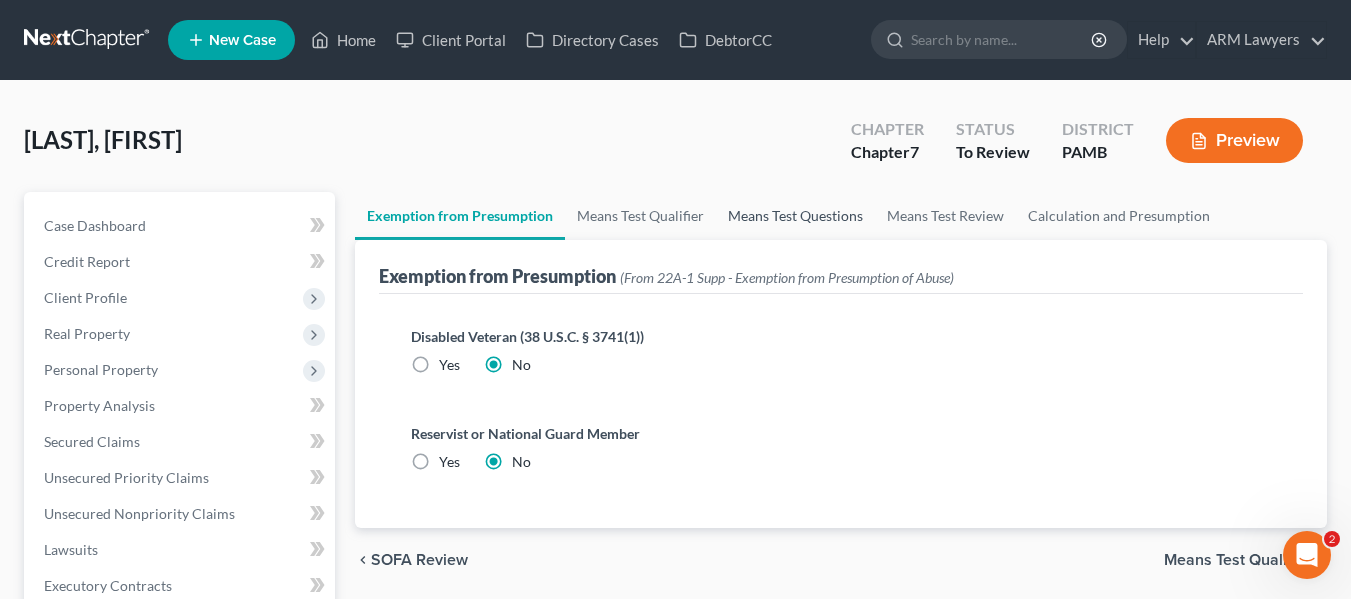 click on "Means Test Questions" at bounding box center [795, 216] 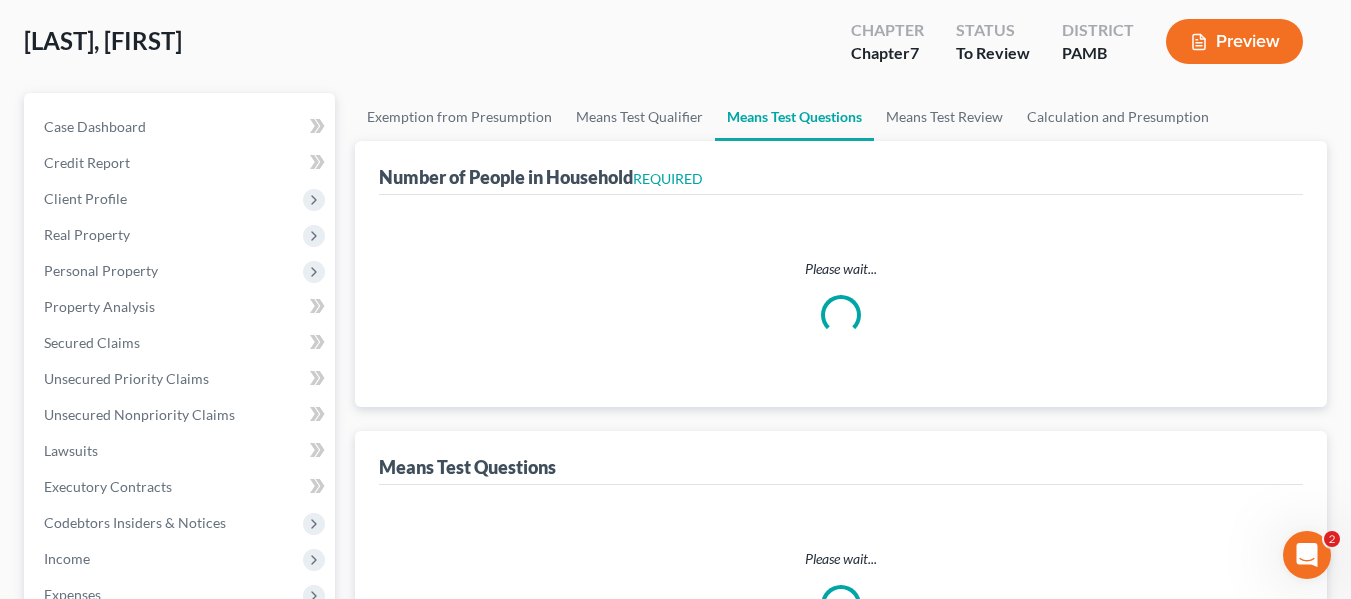 select on "1" 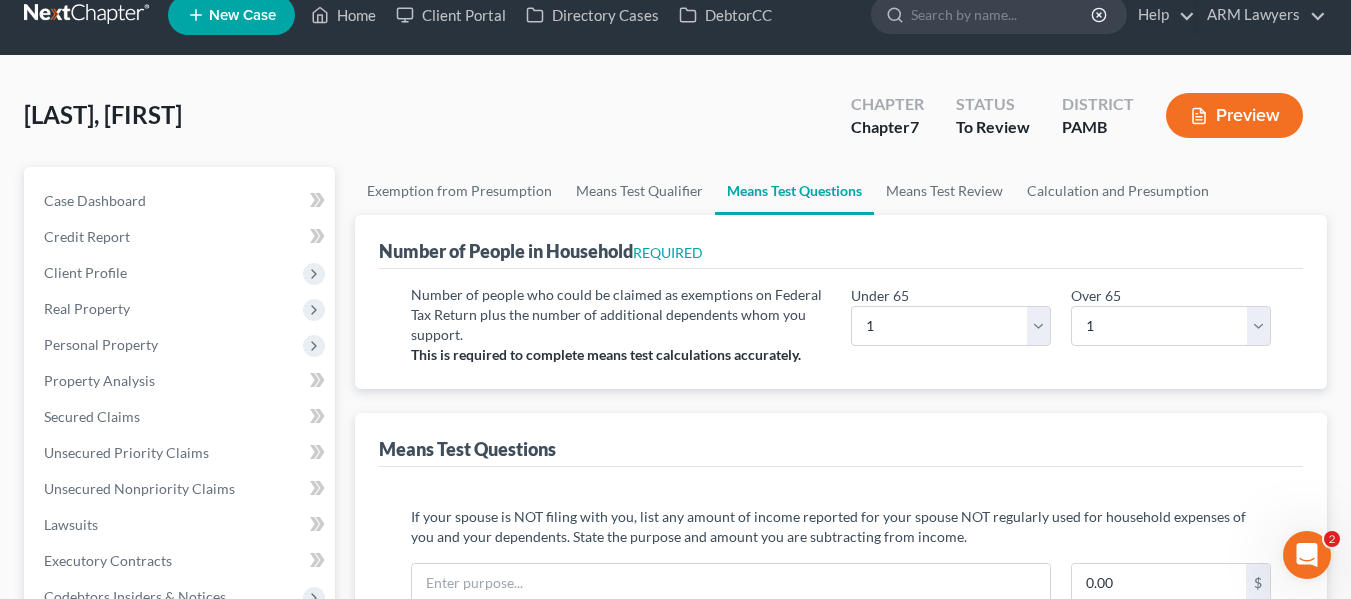 scroll, scrollTop: 0, scrollLeft: 0, axis: both 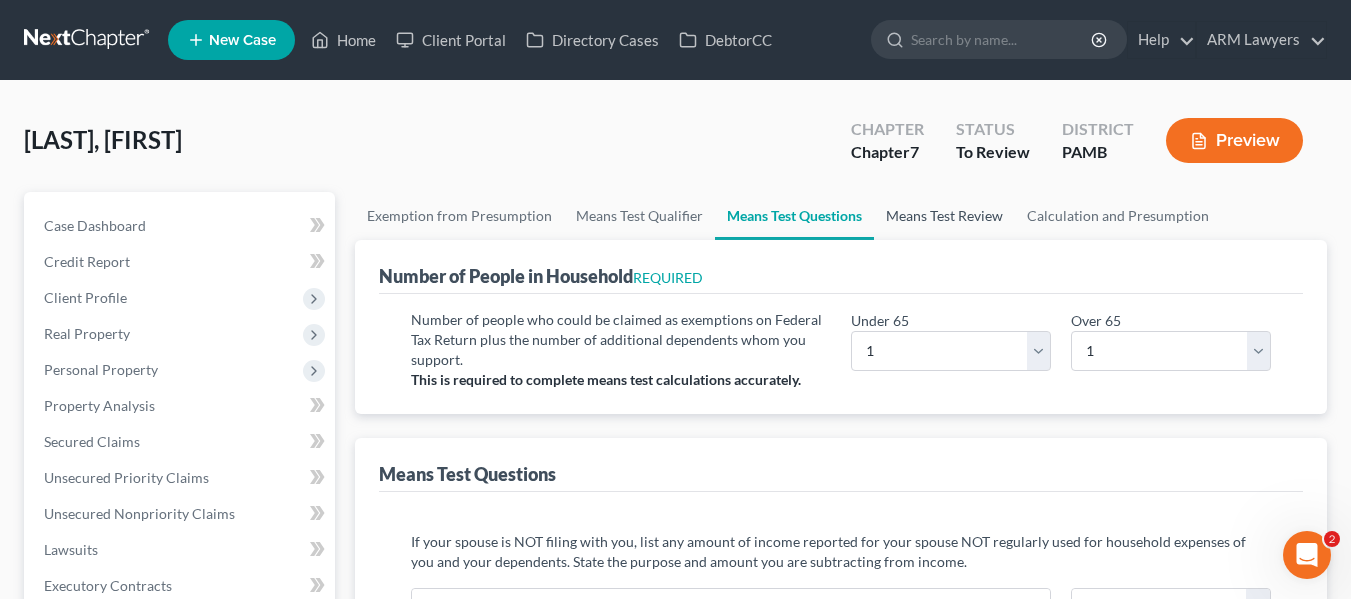 click on "Means Test Review" at bounding box center (944, 216) 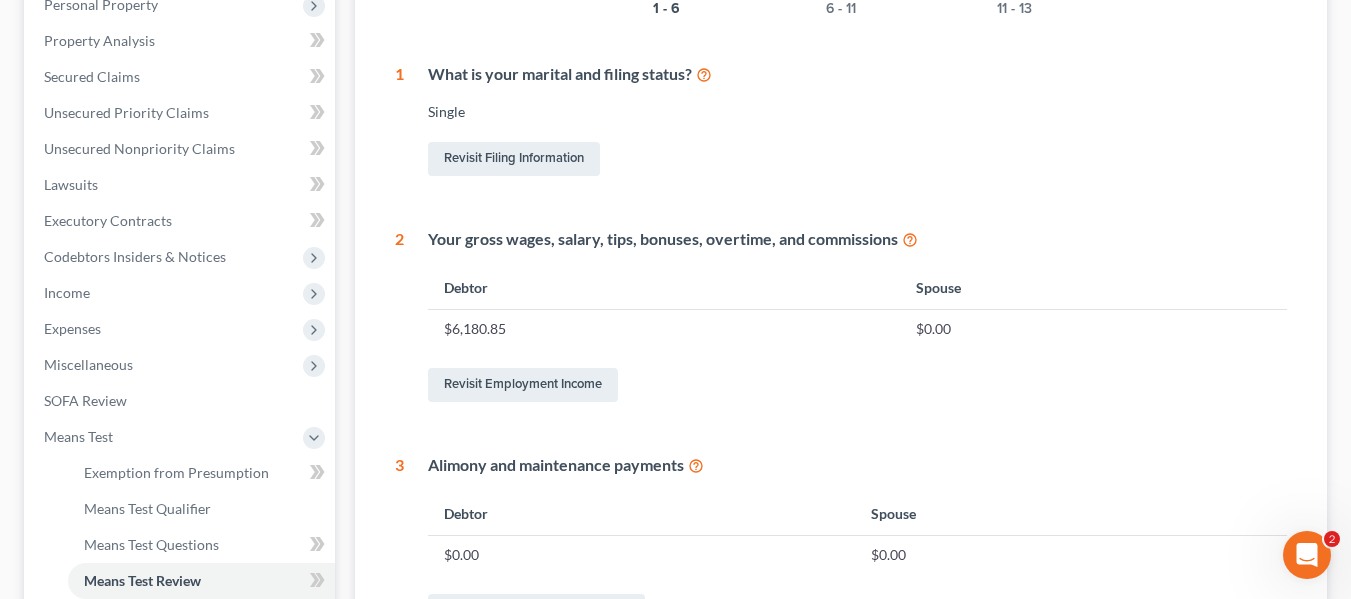 scroll, scrollTop: 400, scrollLeft: 0, axis: vertical 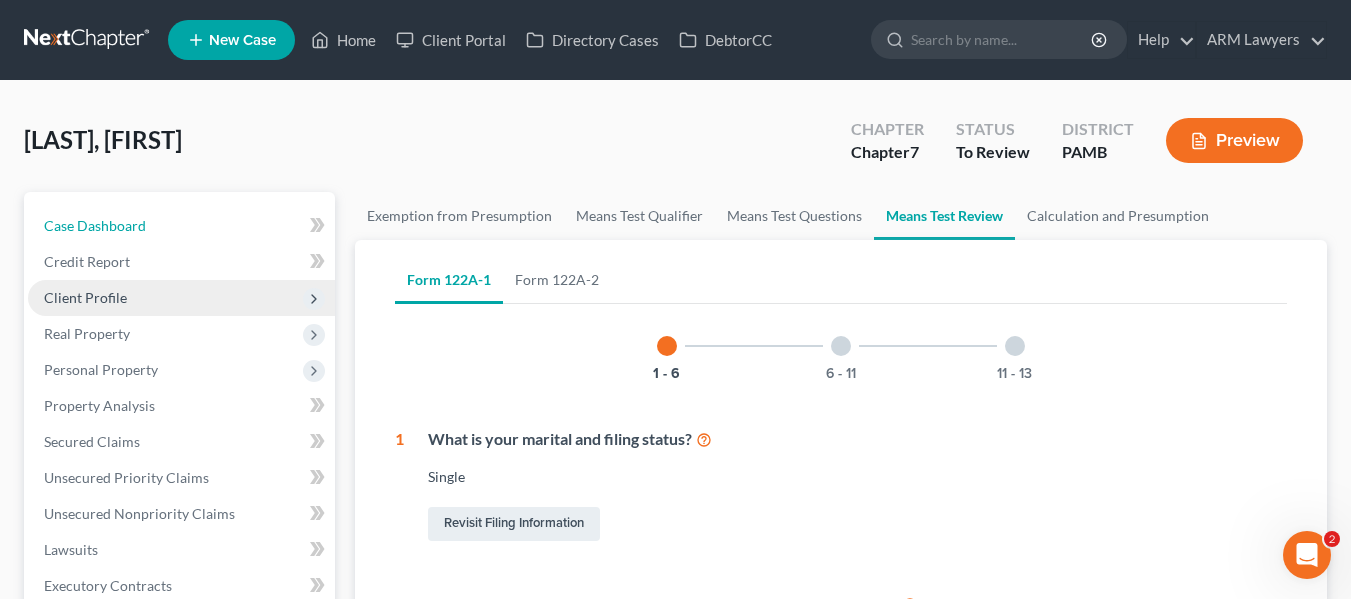 drag, startPoint x: 96, startPoint y: 224, endPoint x: 188, endPoint y: 295, distance: 116.21101 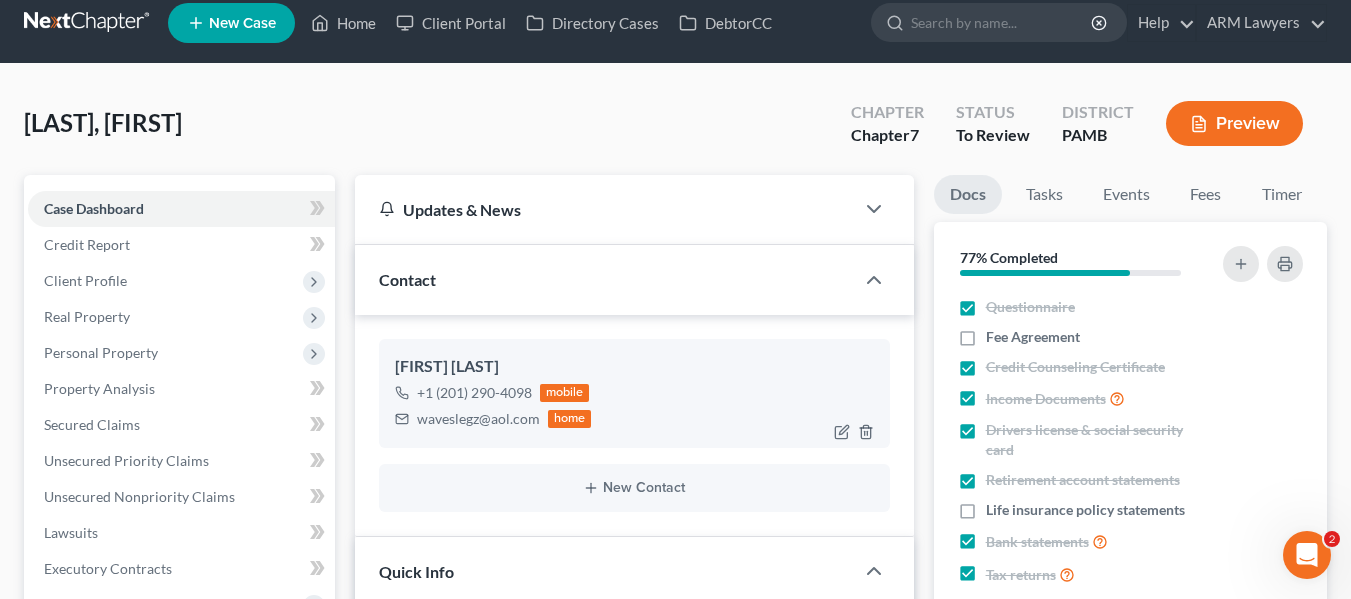 scroll, scrollTop: 0, scrollLeft: 0, axis: both 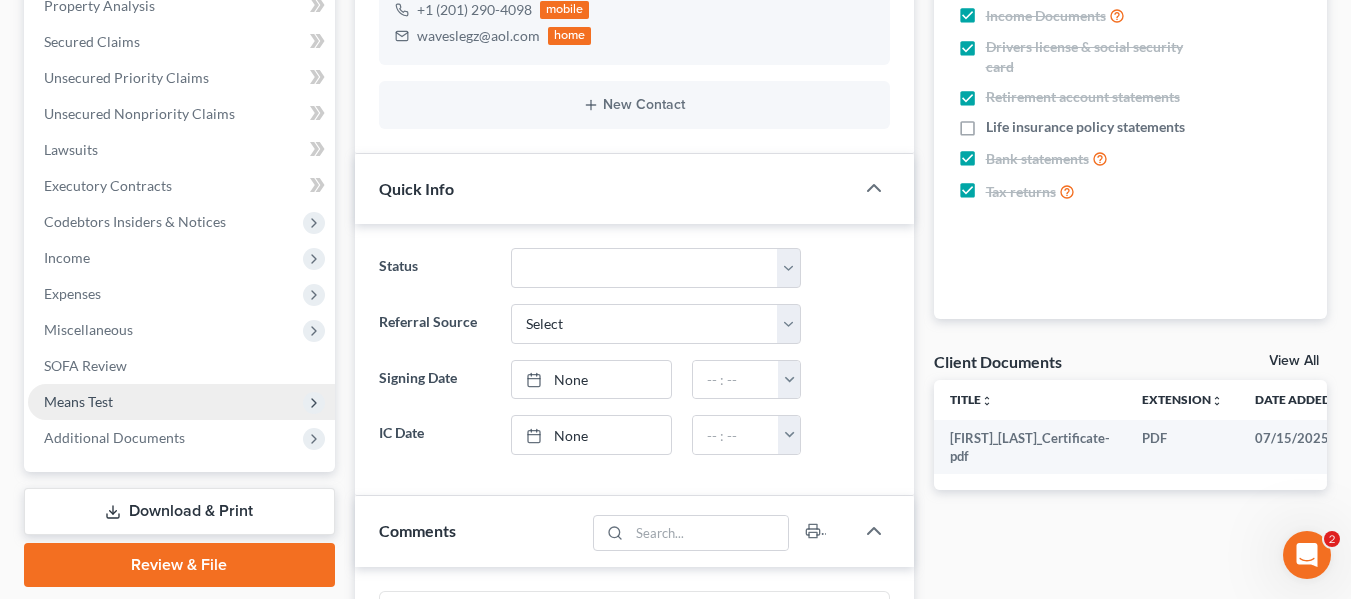 click on "Means Test" at bounding box center (78, 401) 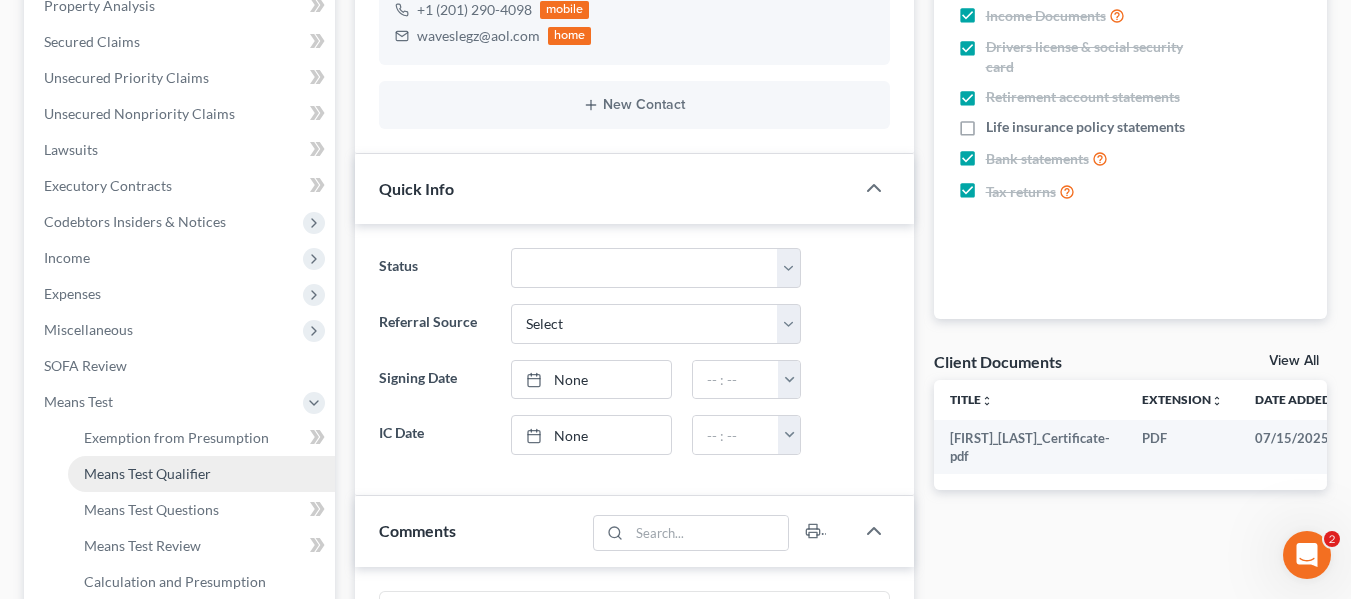 click on "Means Test Qualifier" at bounding box center (201, 474) 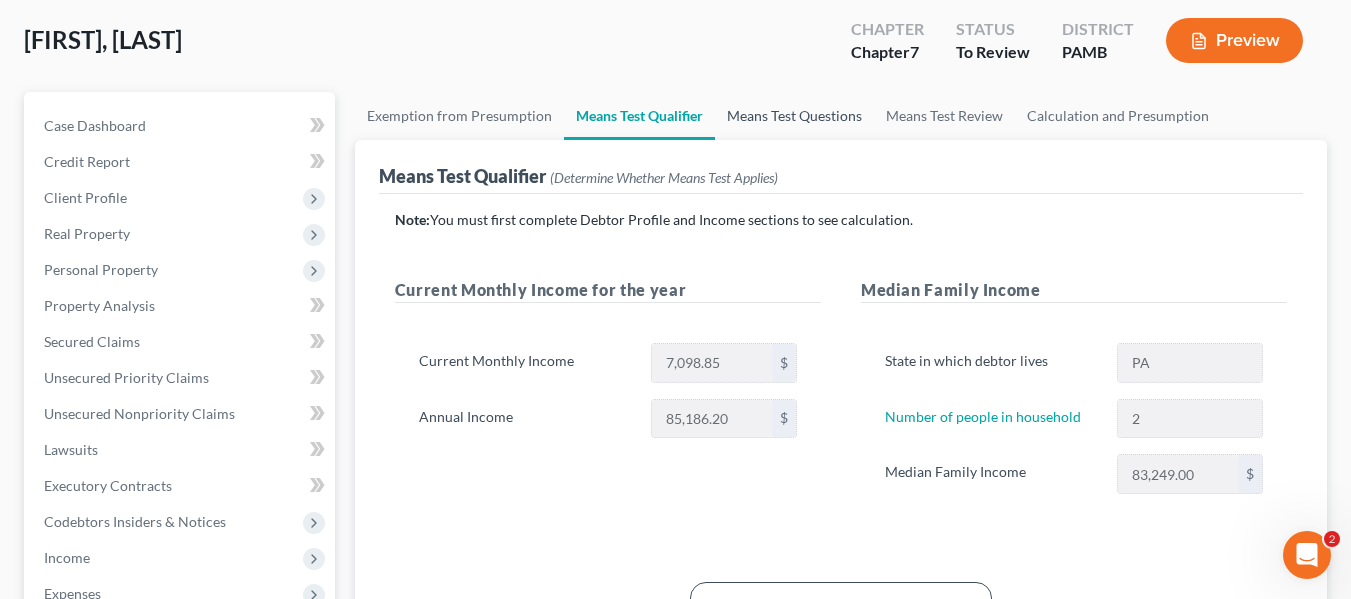 scroll, scrollTop: 200, scrollLeft: 0, axis: vertical 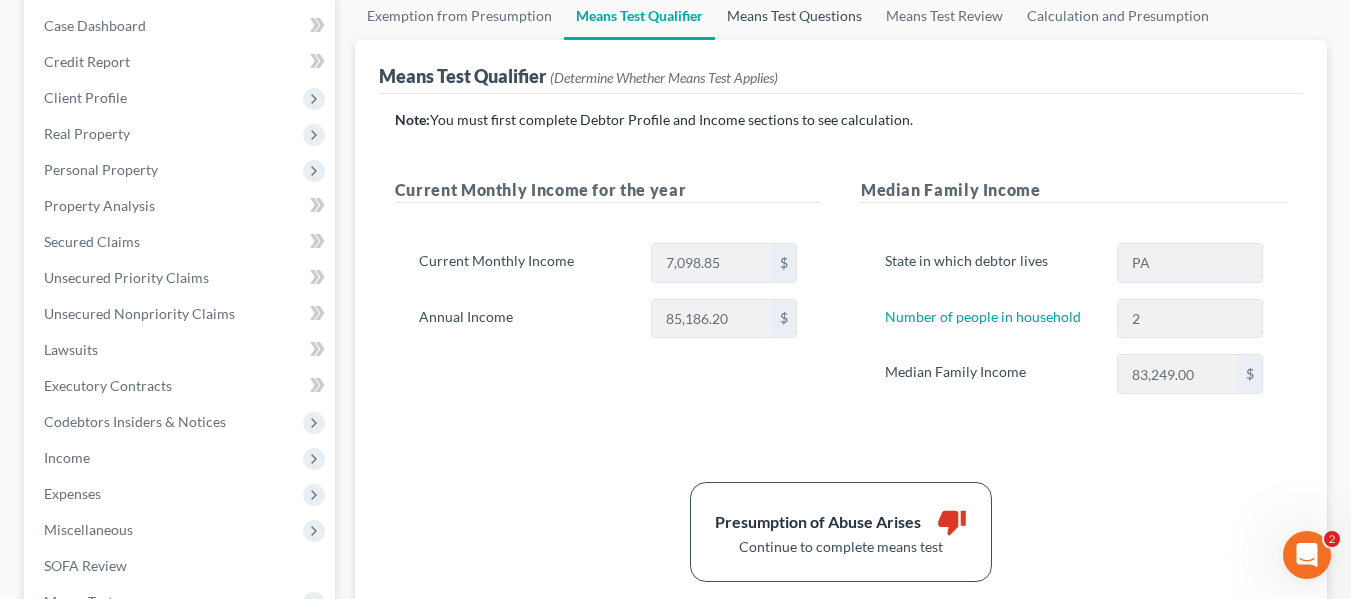 click on "Means Test Questions" at bounding box center [794, 16] 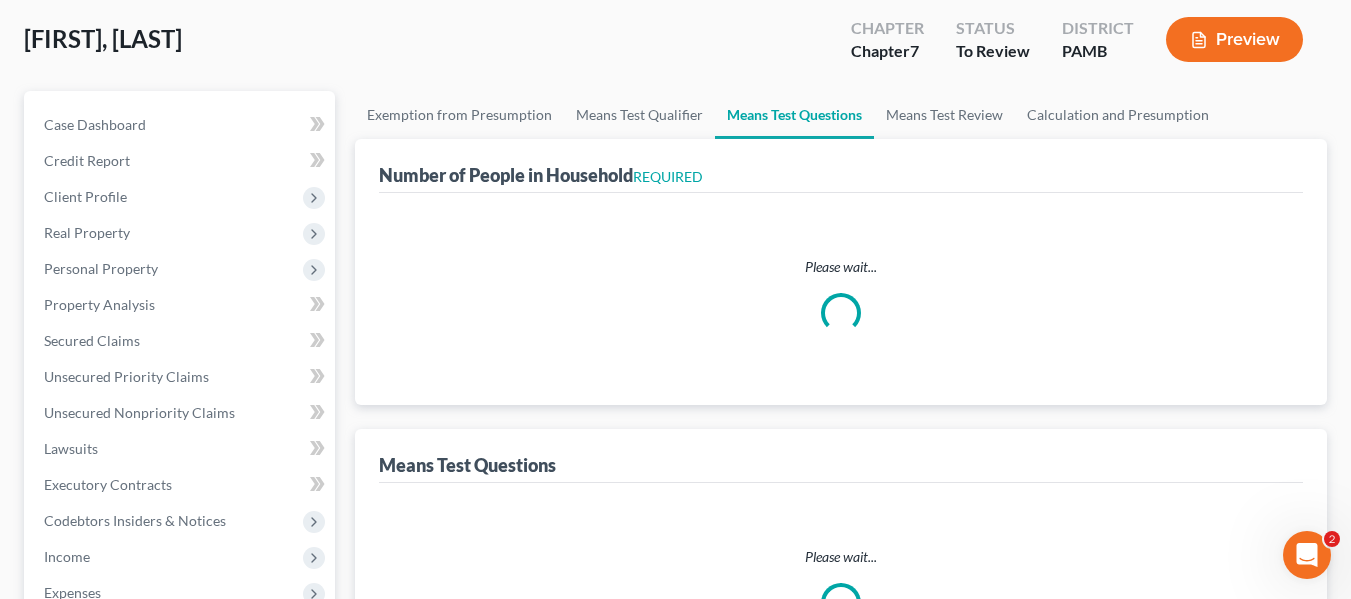scroll, scrollTop: 0, scrollLeft: 0, axis: both 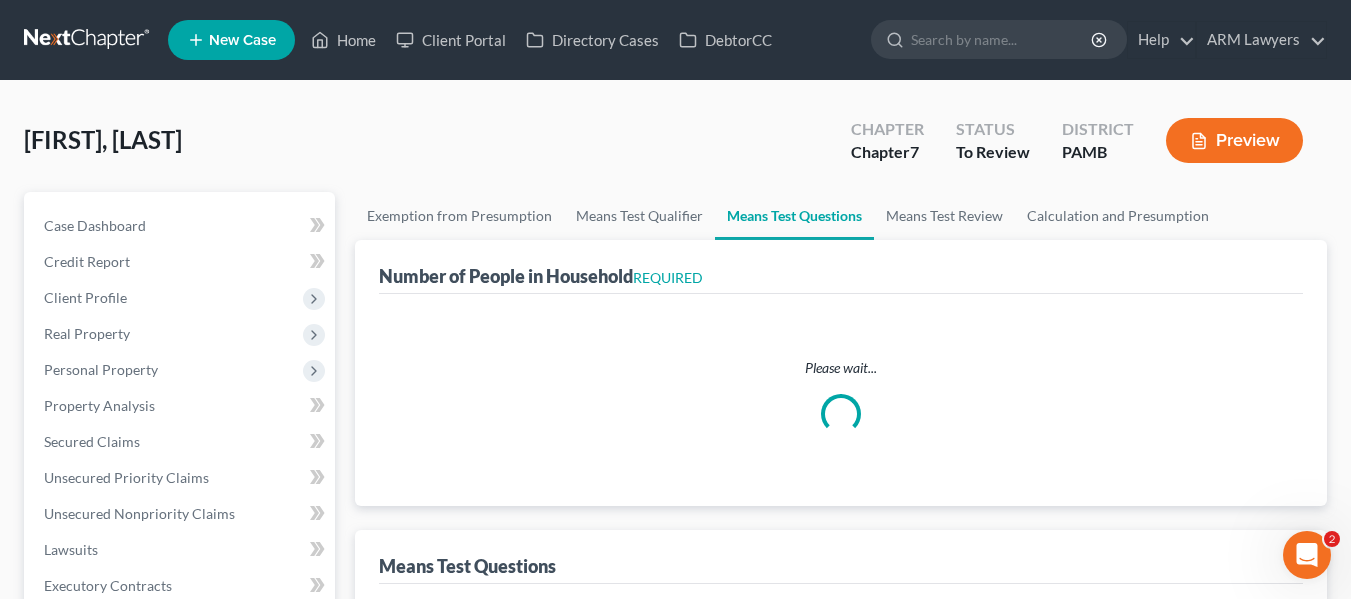 select on "1" 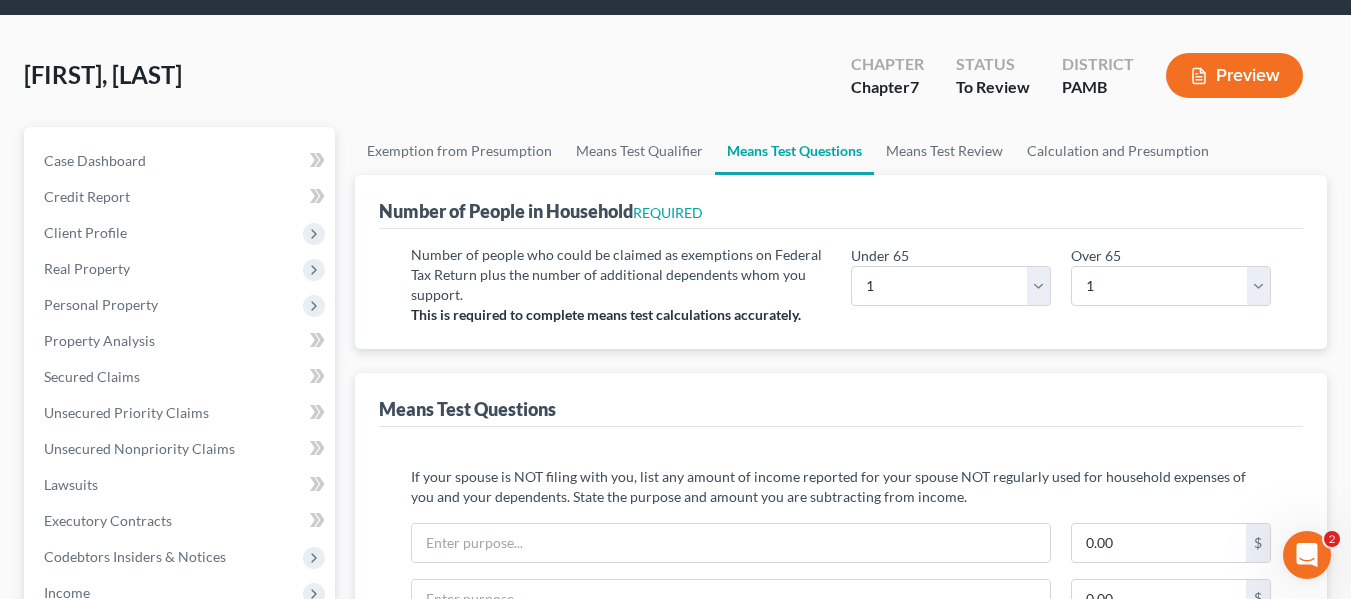 scroll, scrollTop: 0, scrollLeft: 0, axis: both 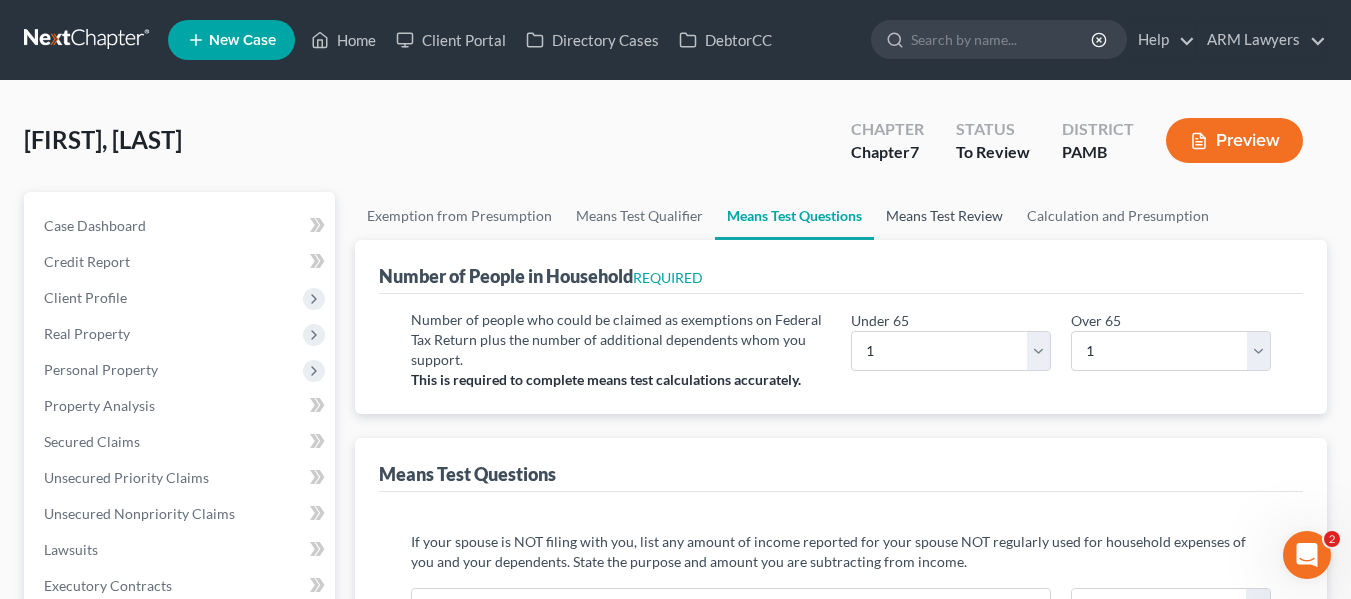 click on "Means Test Review" at bounding box center [944, 216] 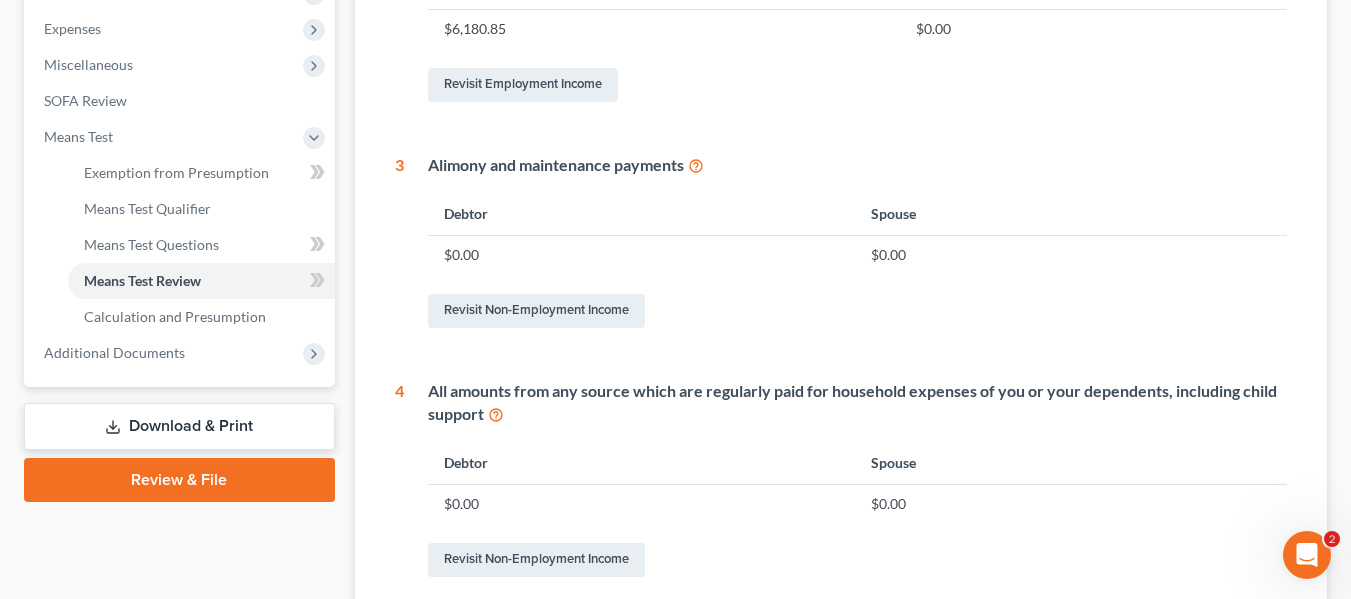 scroll, scrollTop: 700, scrollLeft: 0, axis: vertical 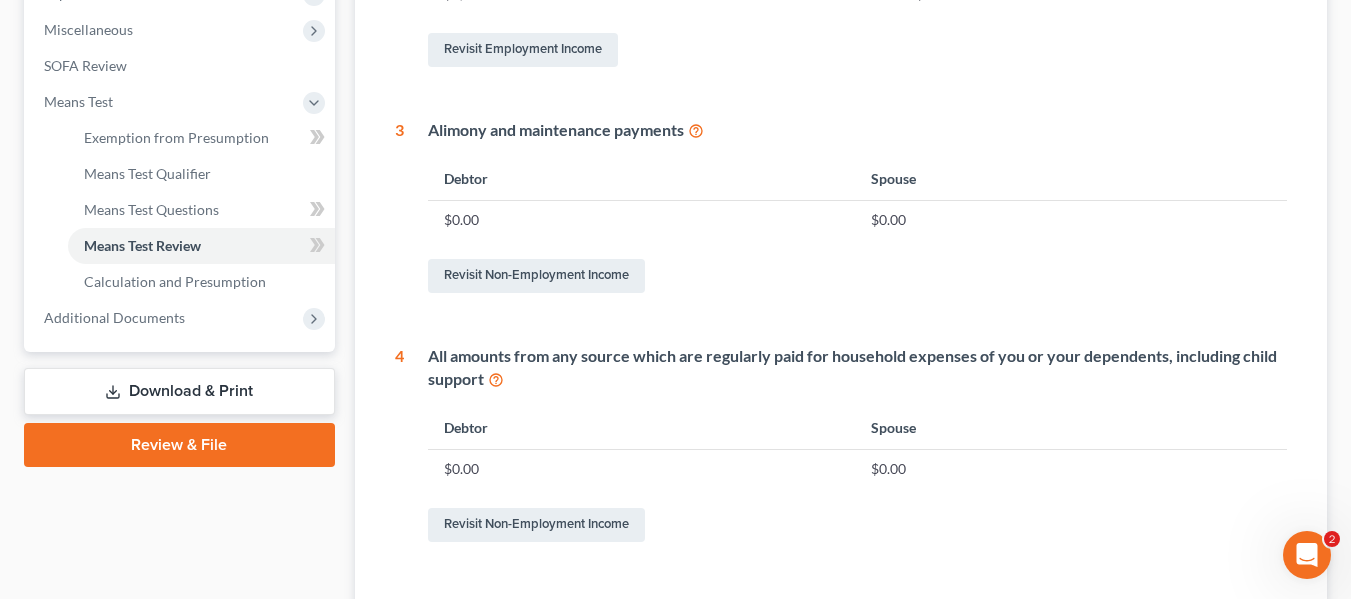 click on "Alimony and maintenance payments" at bounding box center [857, 130] 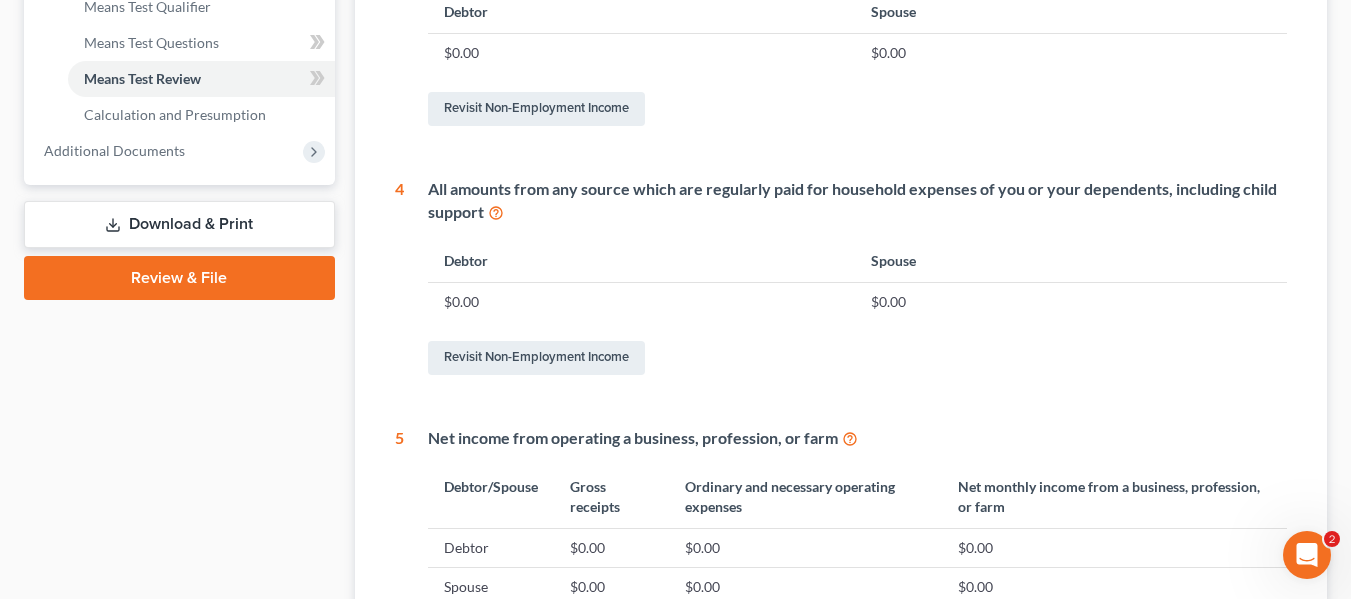 scroll, scrollTop: 900, scrollLeft: 0, axis: vertical 